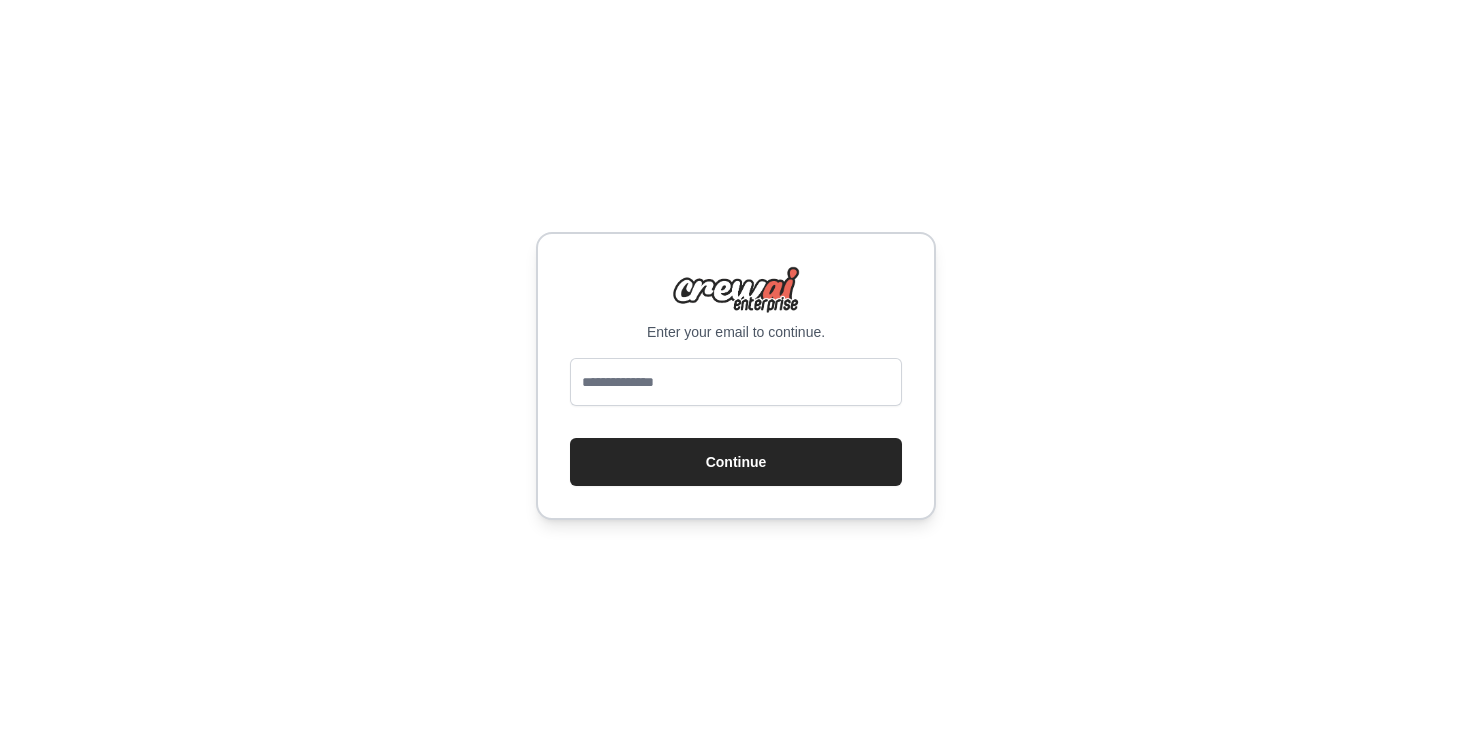 scroll, scrollTop: 0, scrollLeft: 0, axis: both 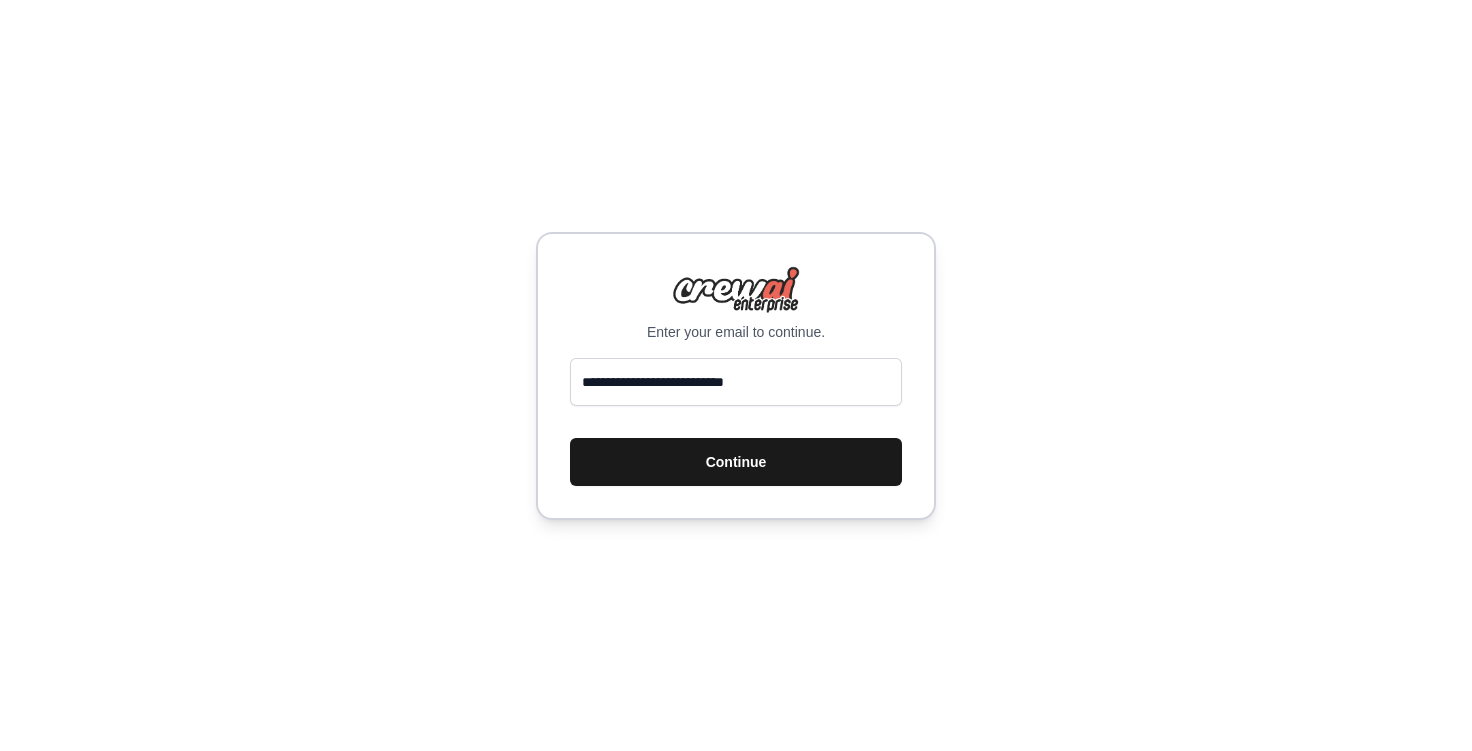 click on "Continue" at bounding box center (736, 462) 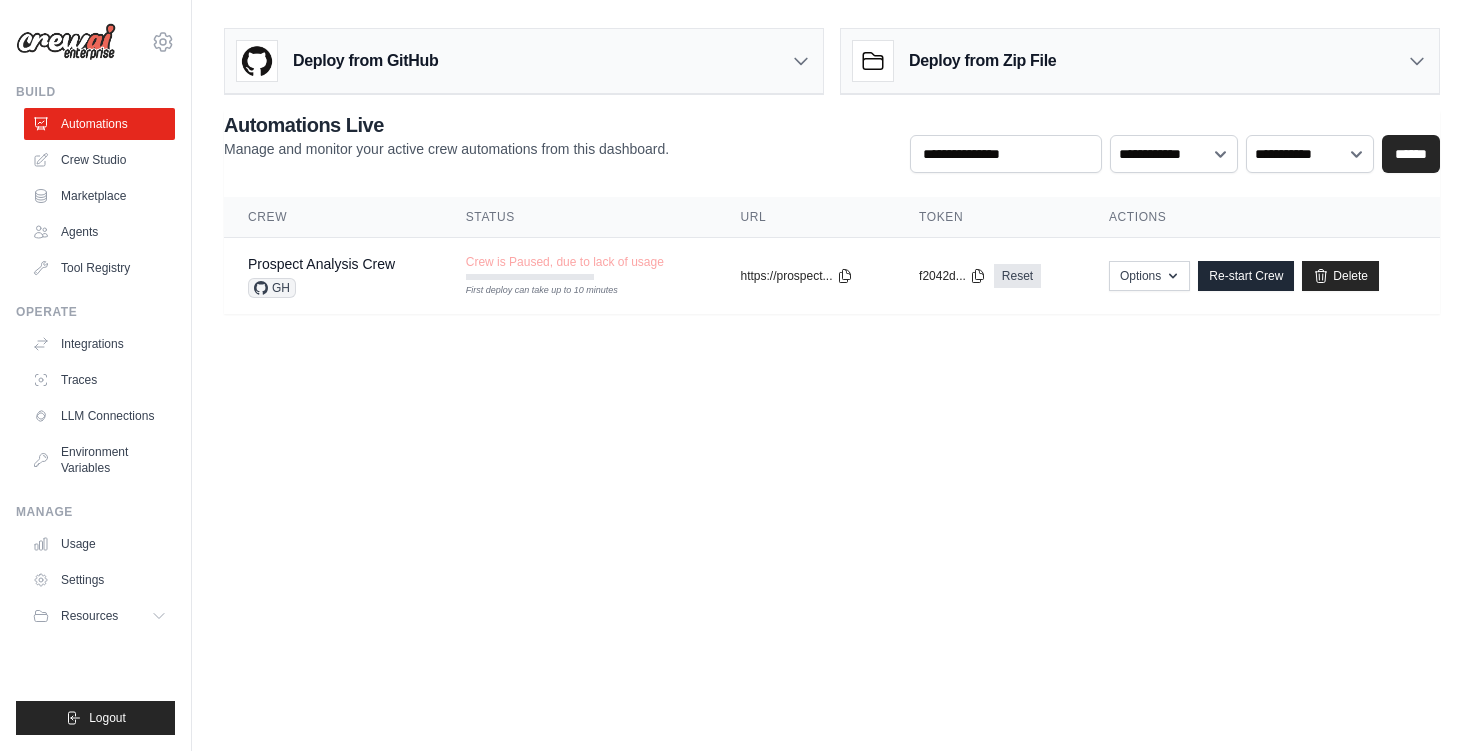 scroll, scrollTop: 0, scrollLeft: 0, axis: both 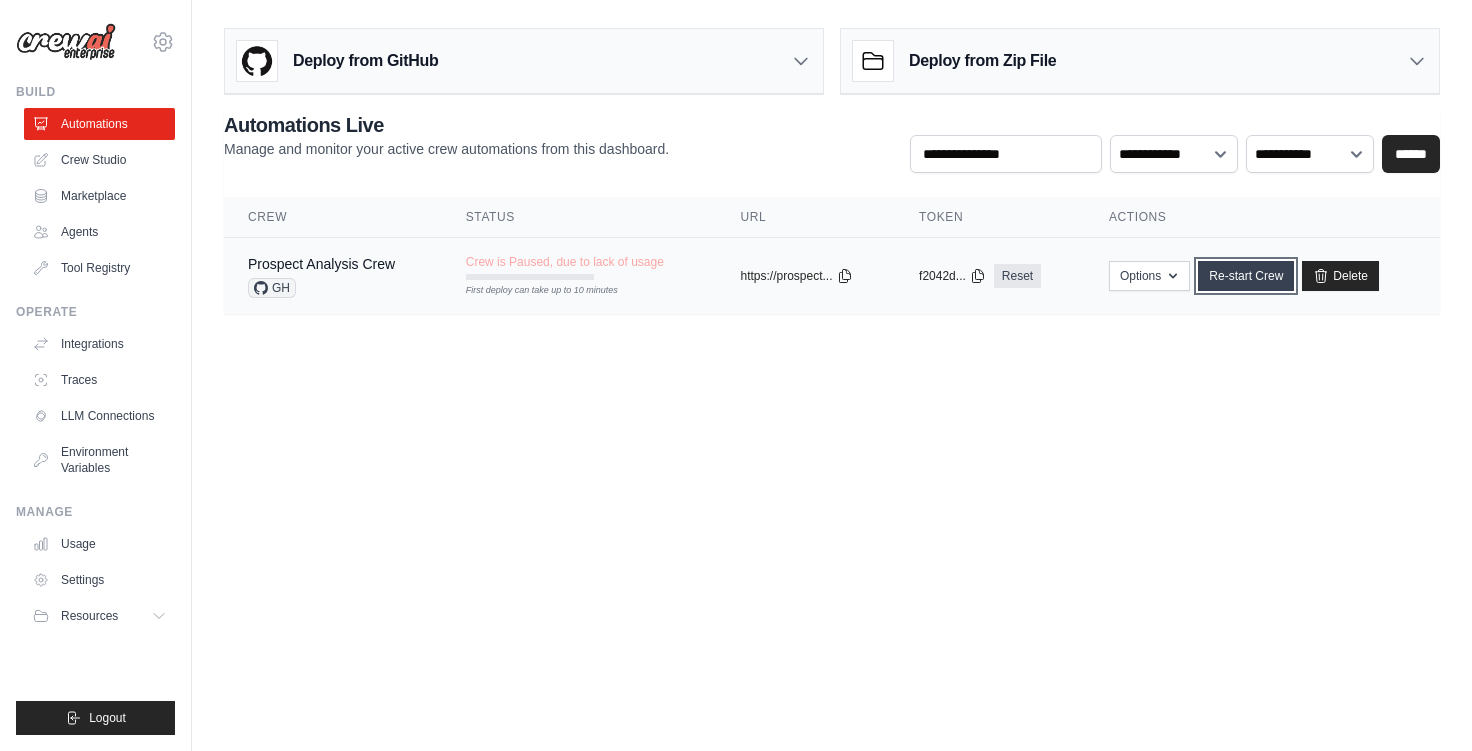 click on "Re-start Crew" at bounding box center (1246, 276) 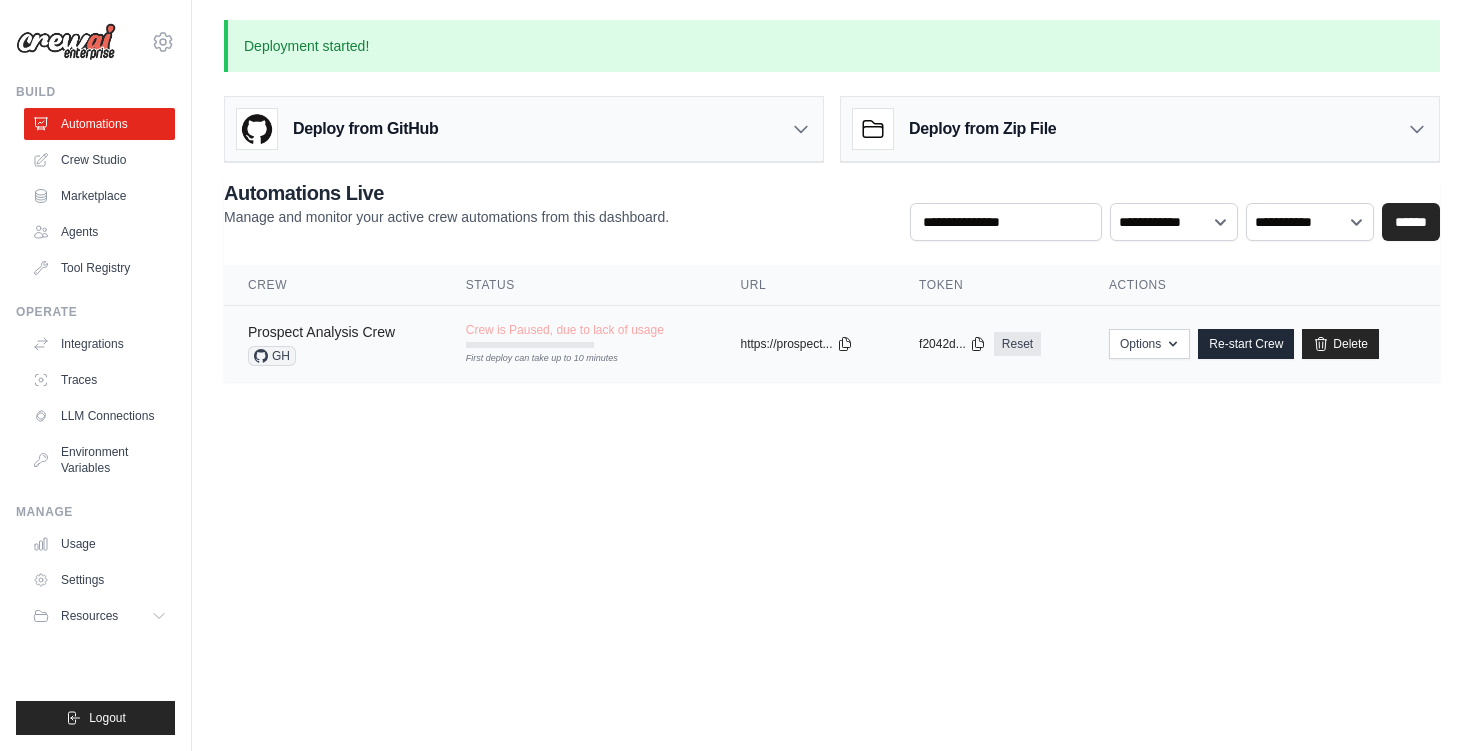 click on "Prospect Analysis Crew" at bounding box center [321, 332] 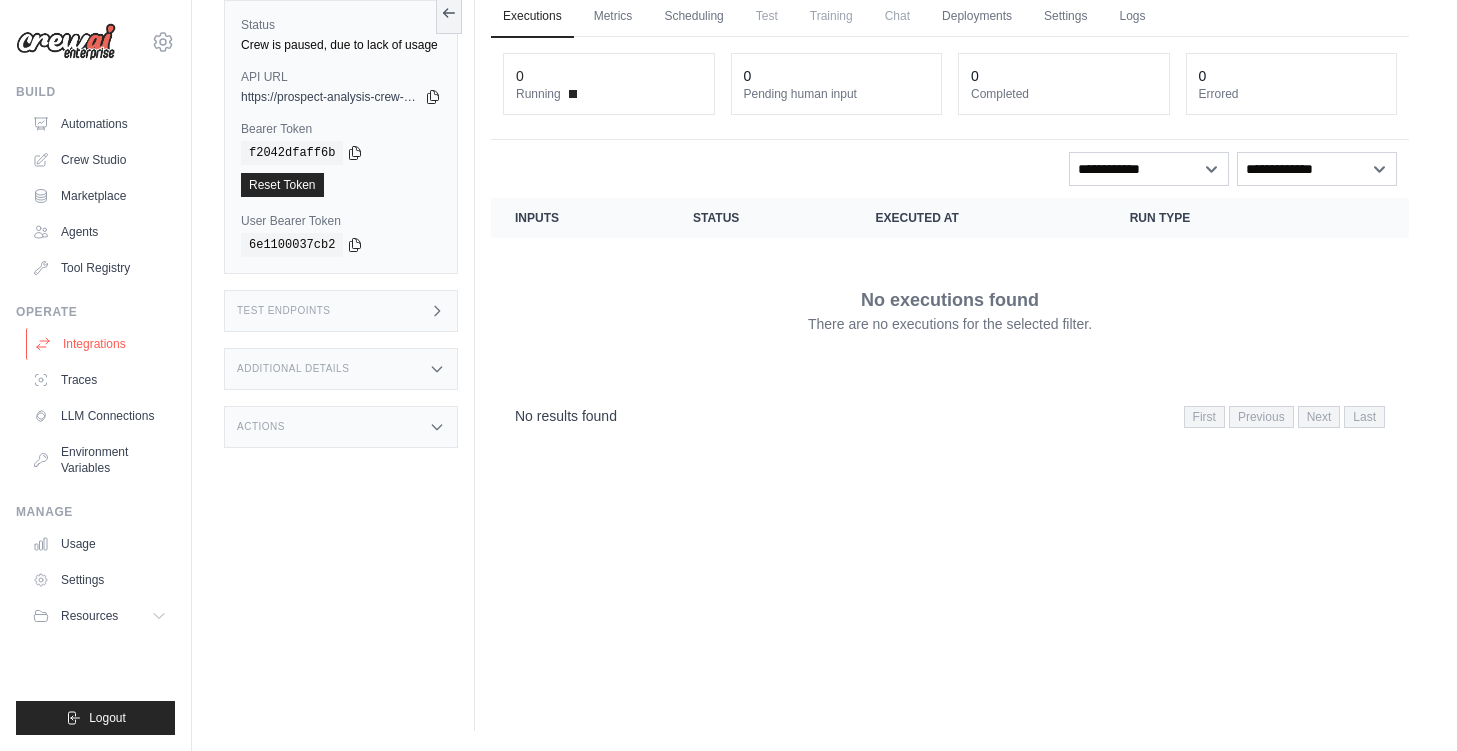 scroll, scrollTop: 0, scrollLeft: 0, axis: both 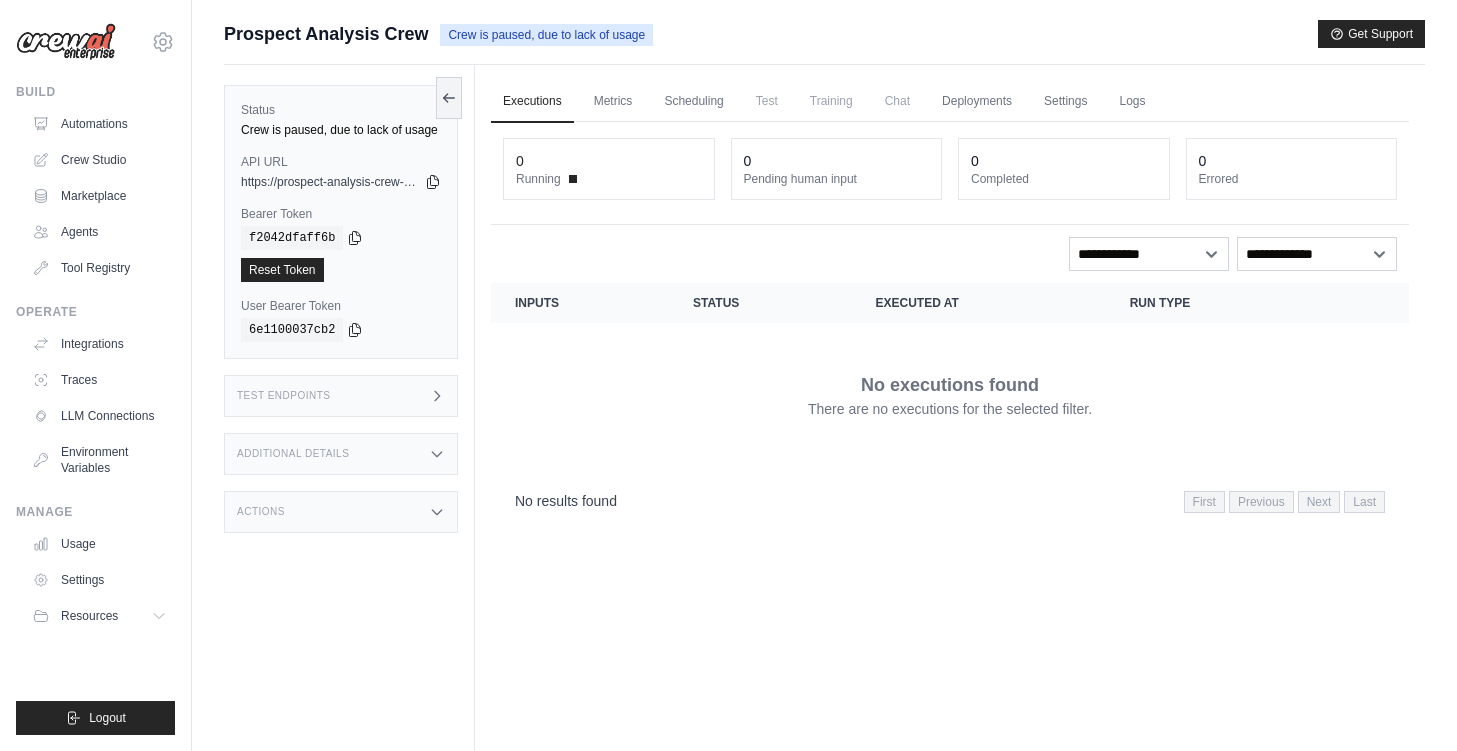 click on "Test" at bounding box center (767, 101) 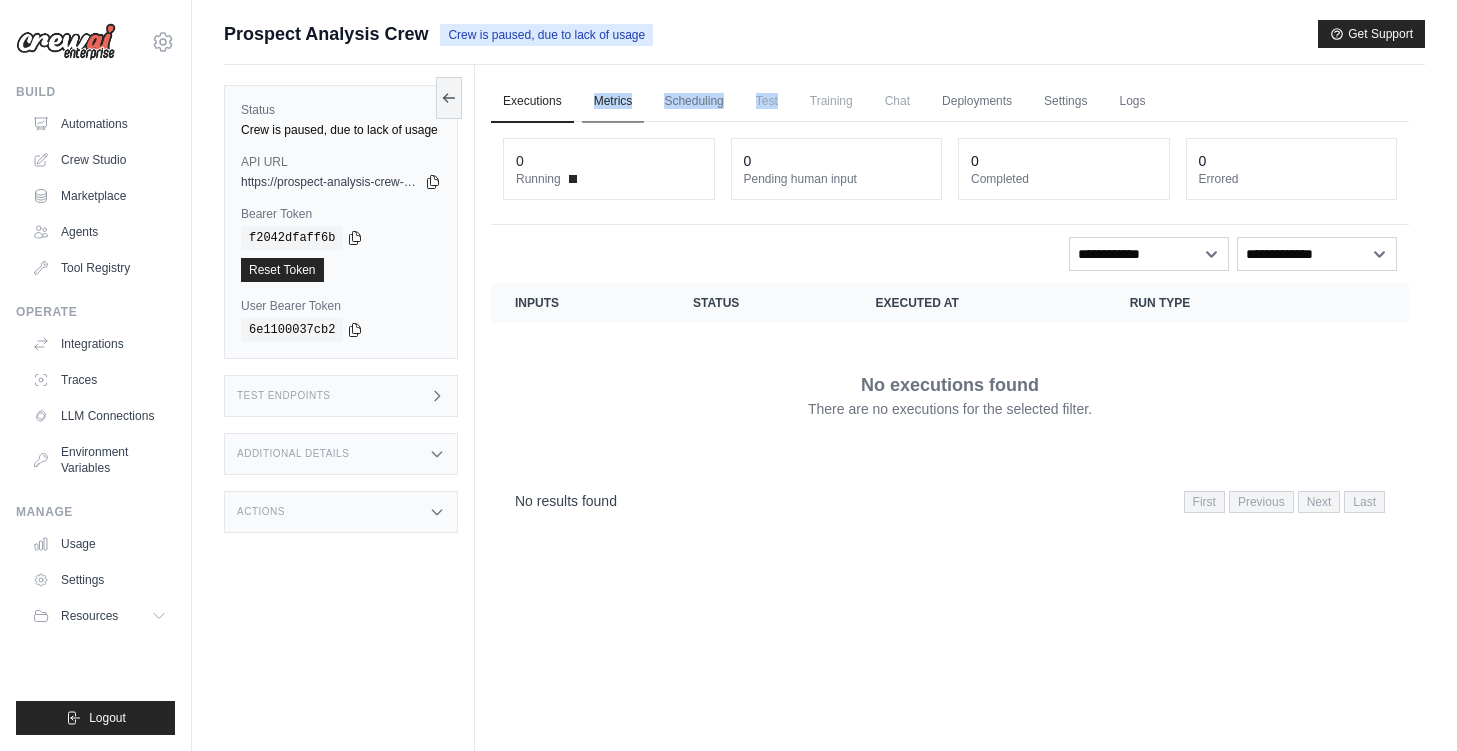 drag, startPoint x: 773, startPoint y: 103, endPoint x: 618, endPoint y: 94, distance: 155.26108 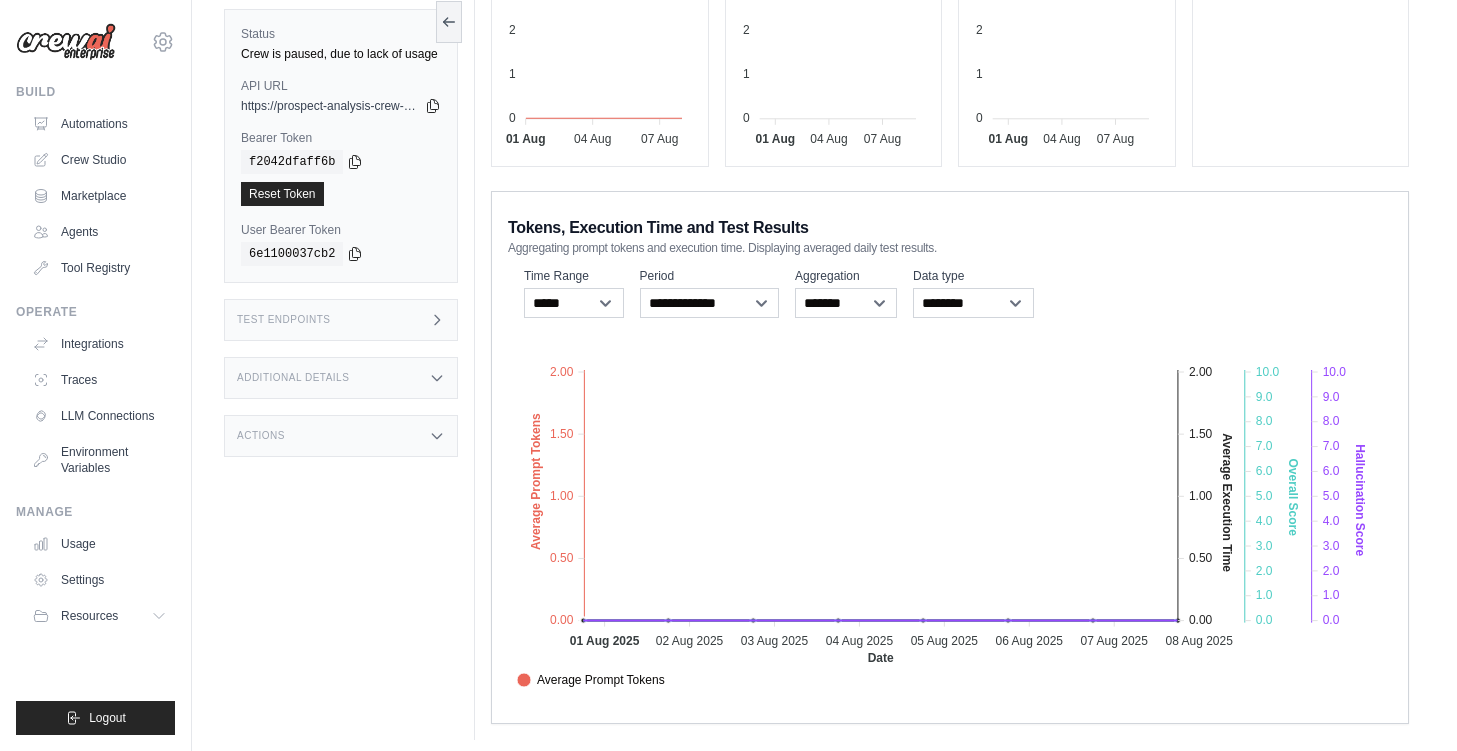 scroll, scrollTop: 0, scrollLeft: 0, axis: both 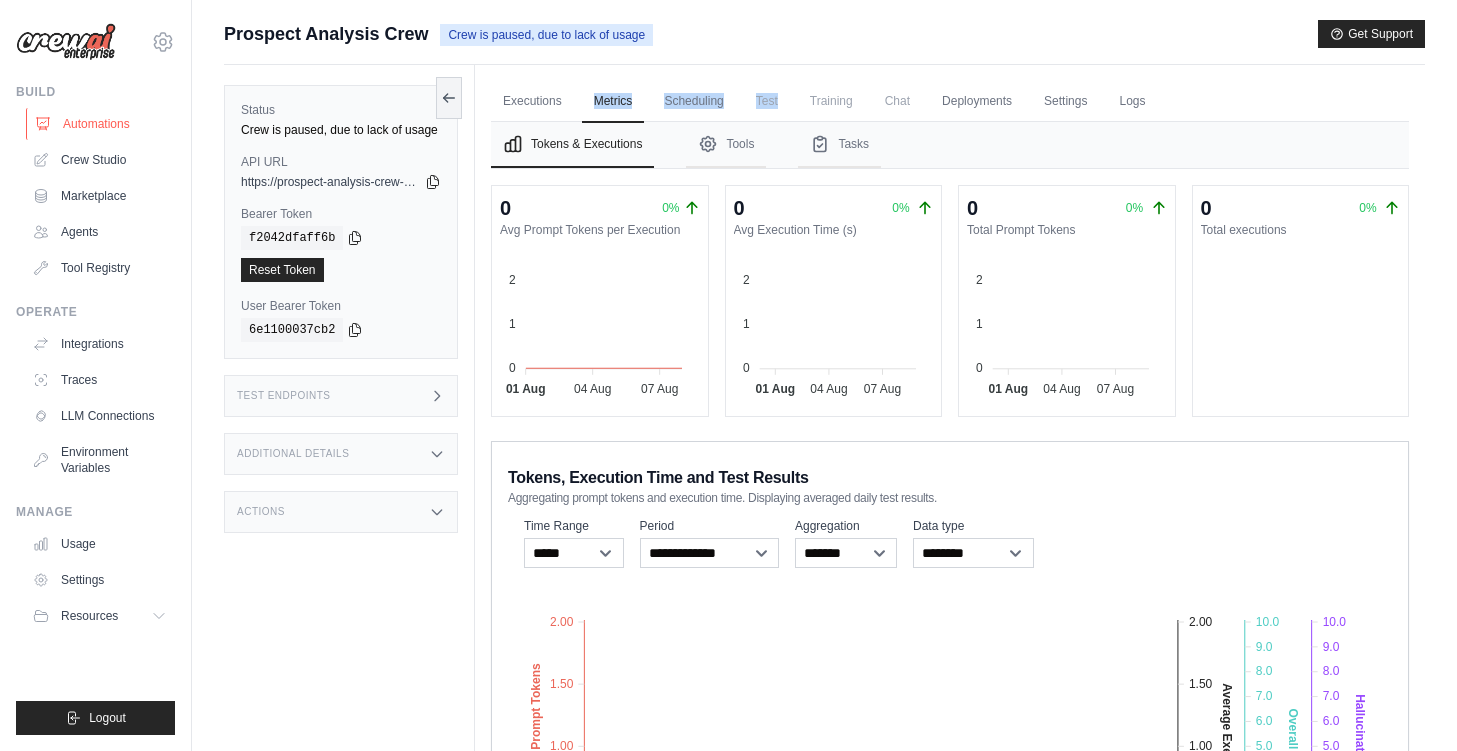 click on "Automations" at bounding box center (101, 124) 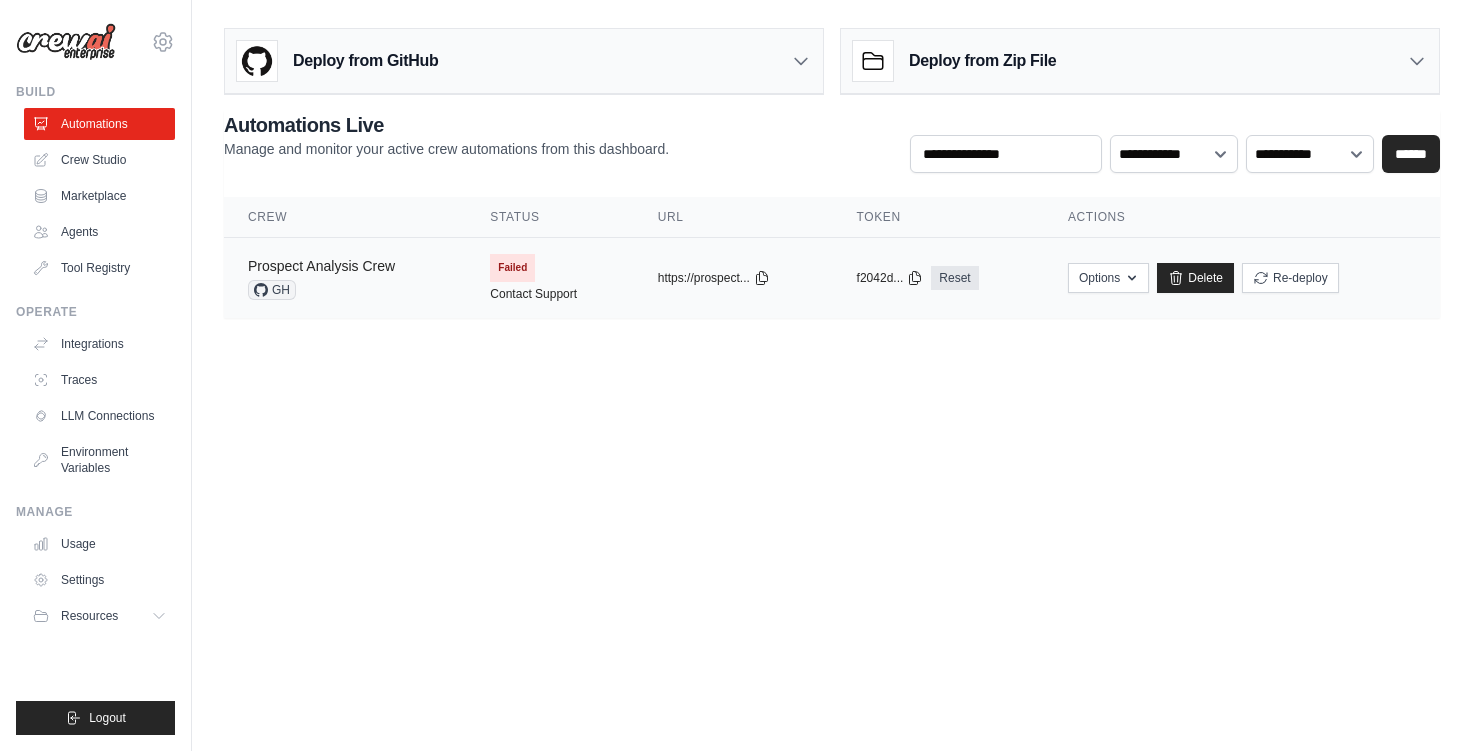 click on "Prospect Analysis Crew" at bounding box center (321, 266) 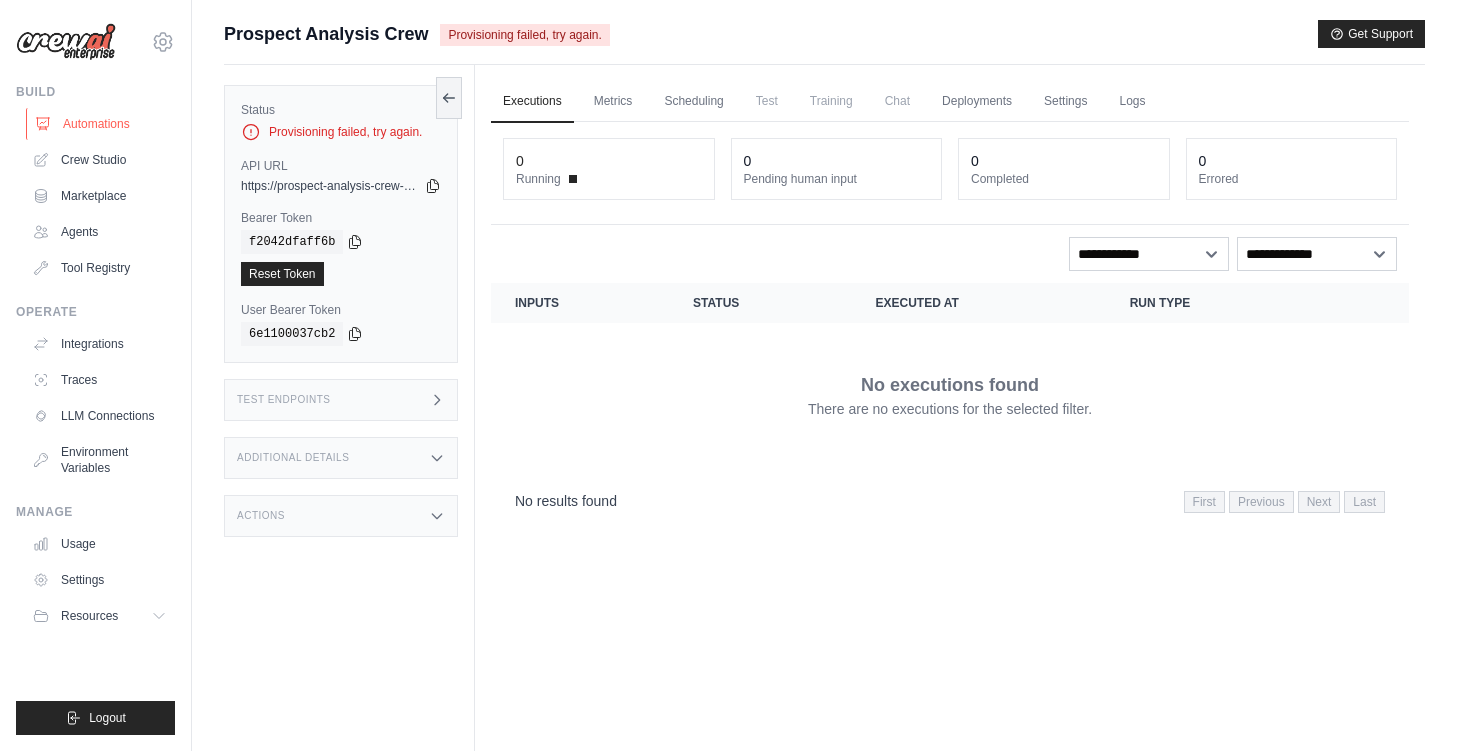 click on "Automations" at bounding box center (101, 124) 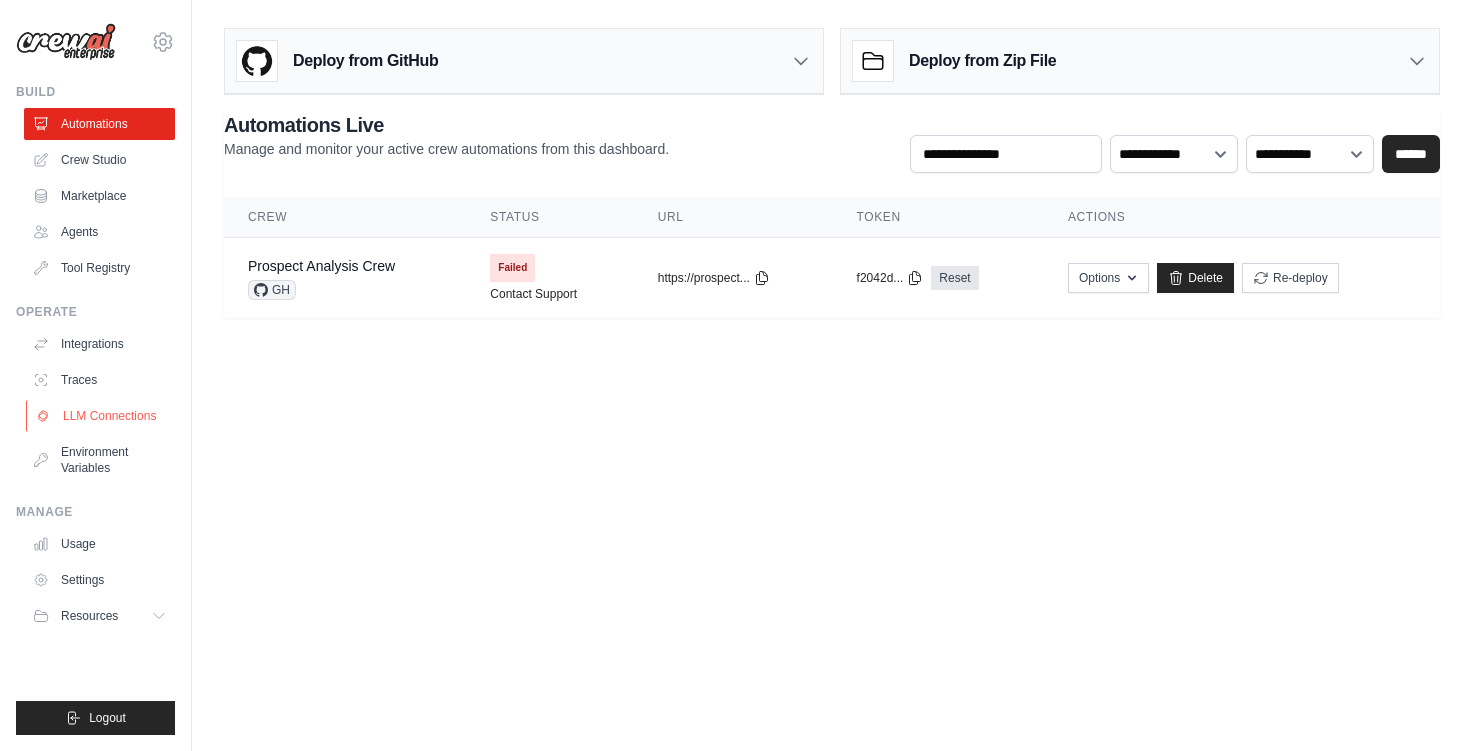 click on "LLM Connections" at bounding box center (101, 416) 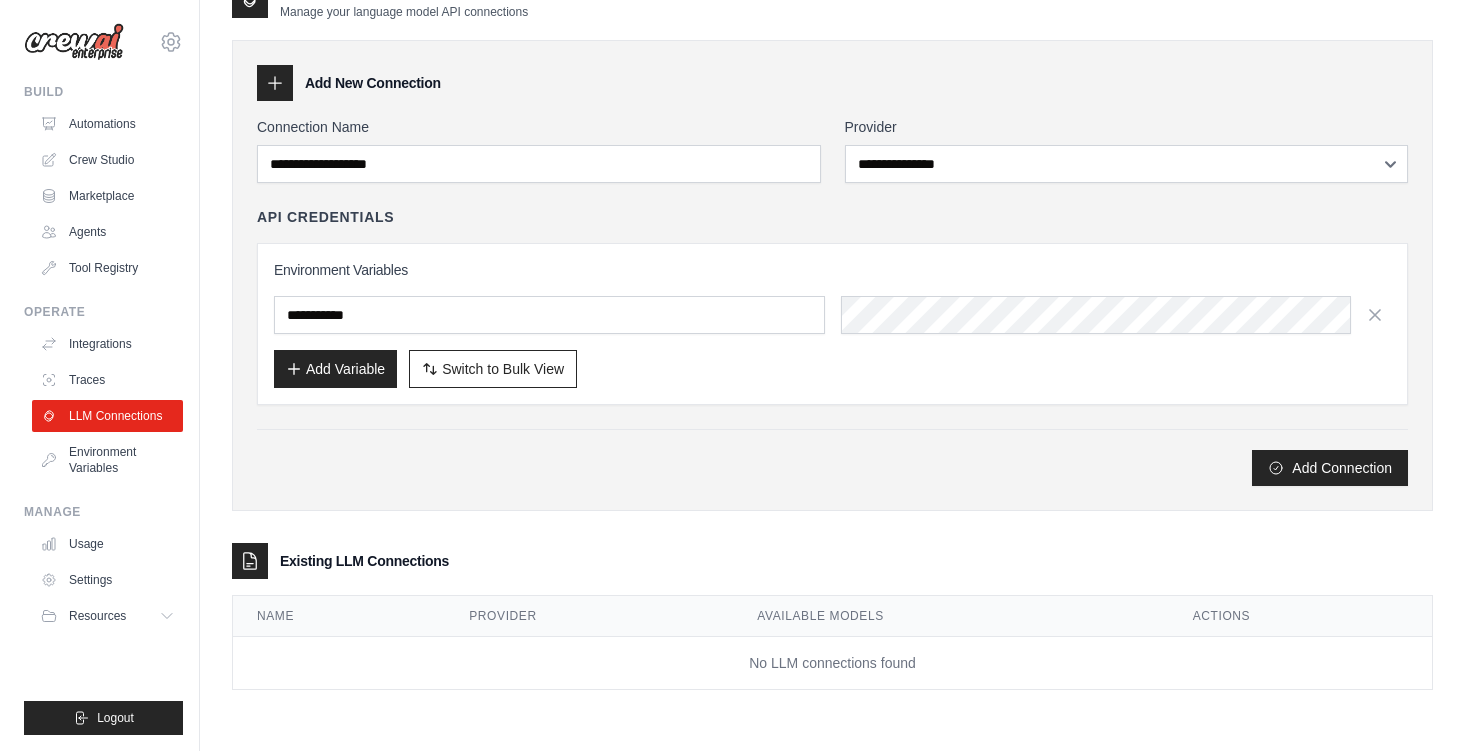 scroll, scrollTop: 0, scrollLeft: 0, axis: both 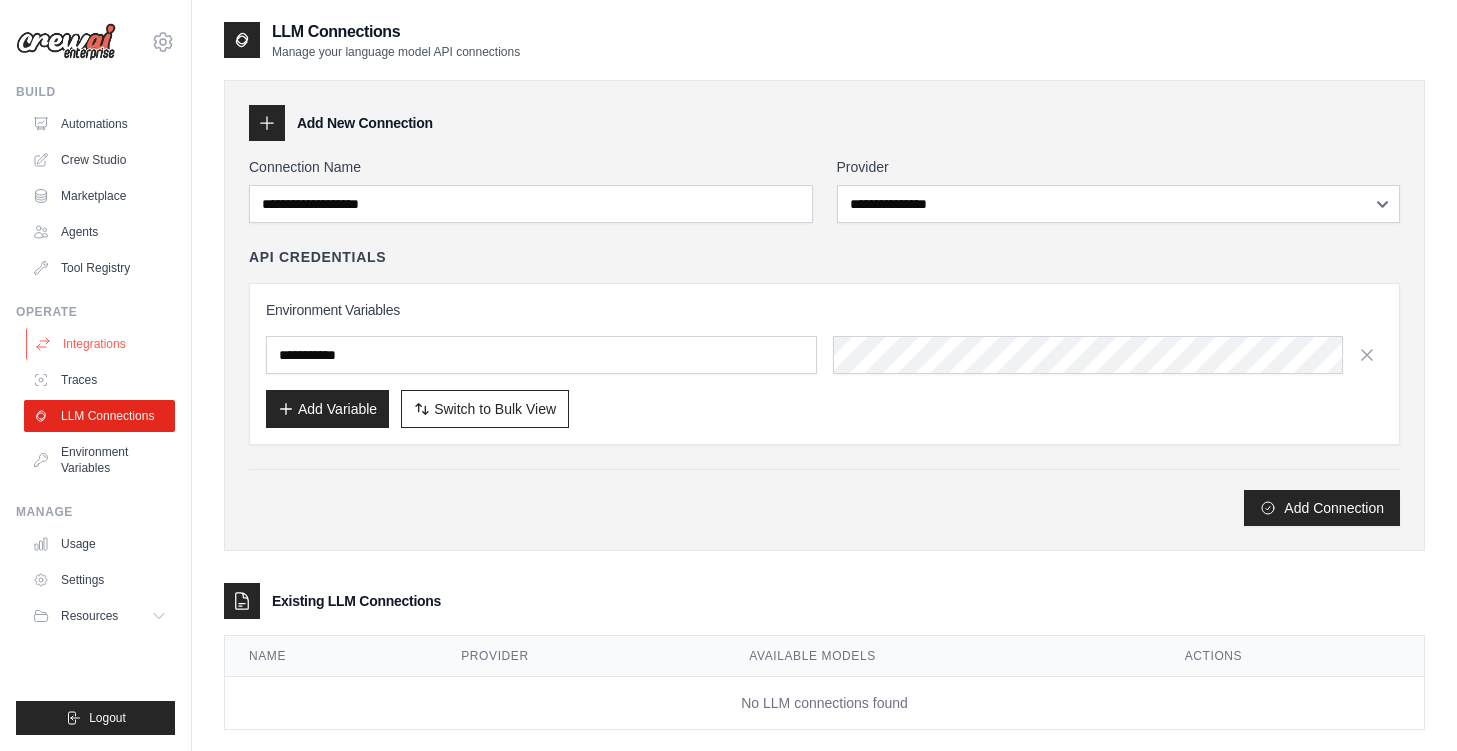 click on "Integrations" at bounding box center (101, 344) 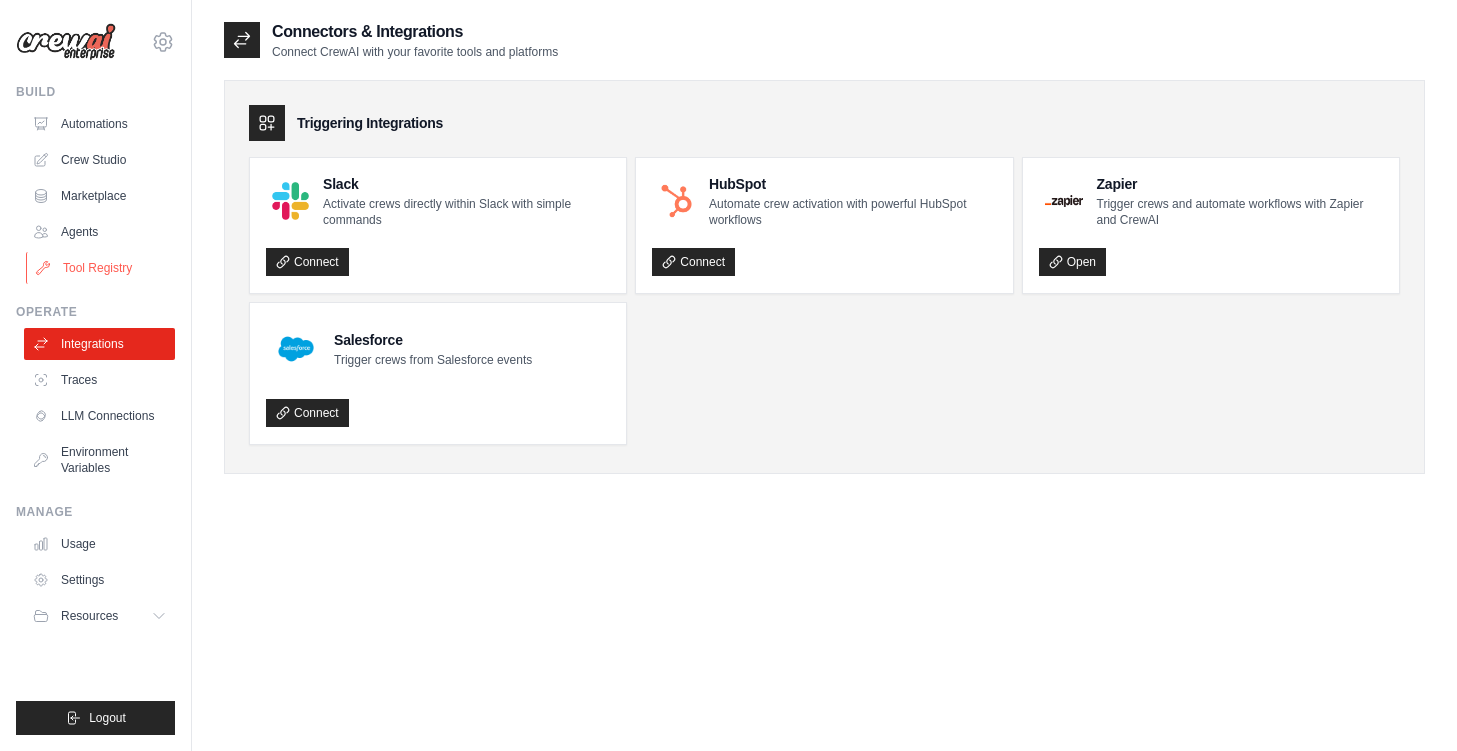 click on "Tool Registry" at bounding box center (101, 268) 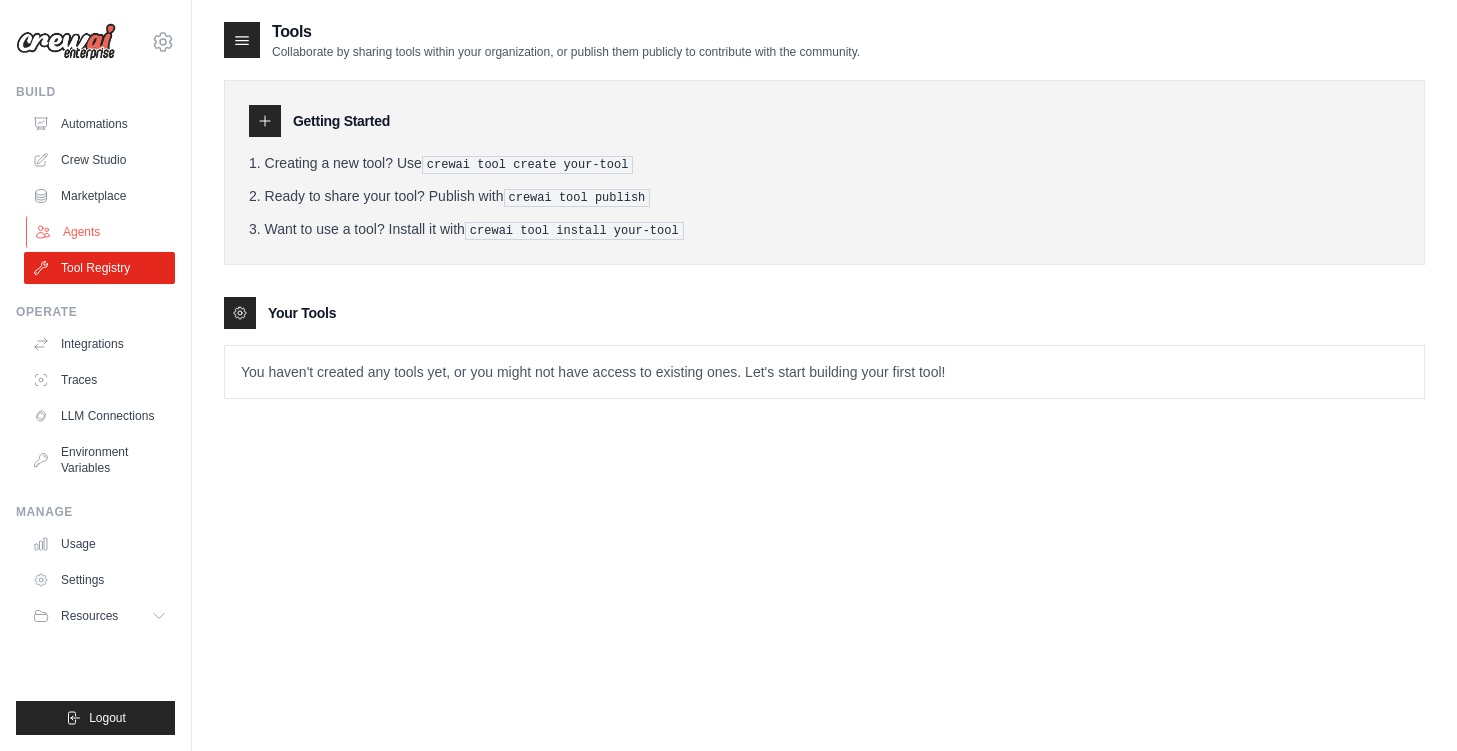 click on "Agents" at bounding box center (101, 232) 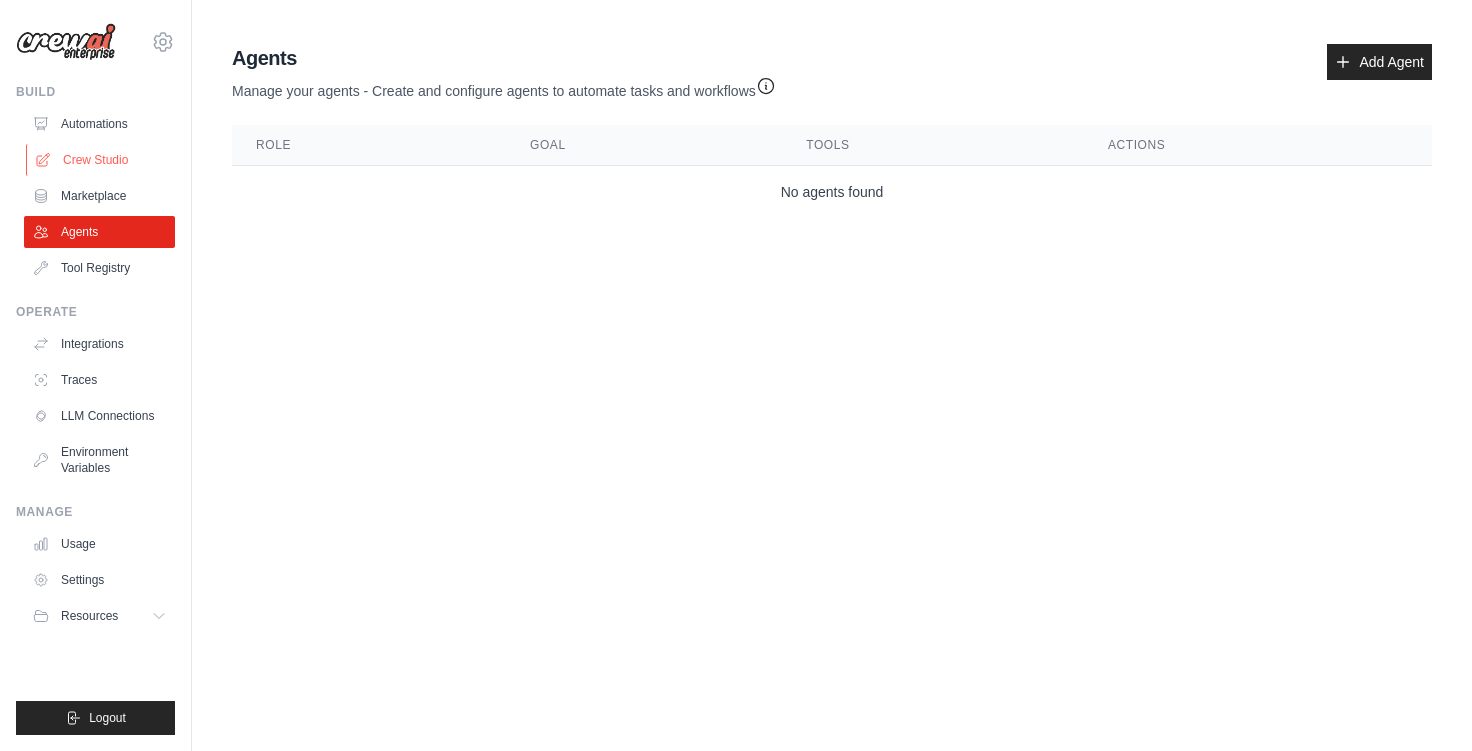 click on "Crew Studio" at bounding box center [101, 160] 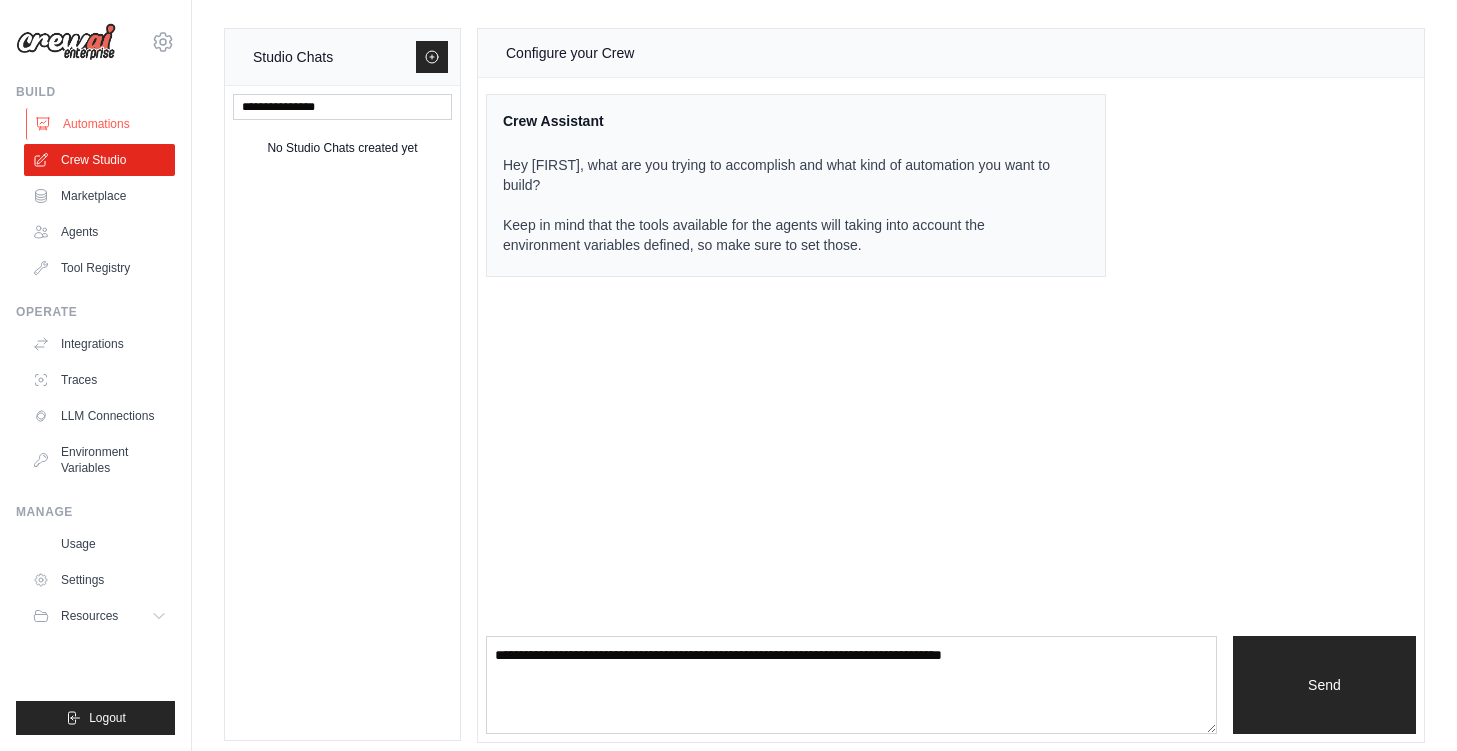click on "Automations" at bounding box center (101, 124) 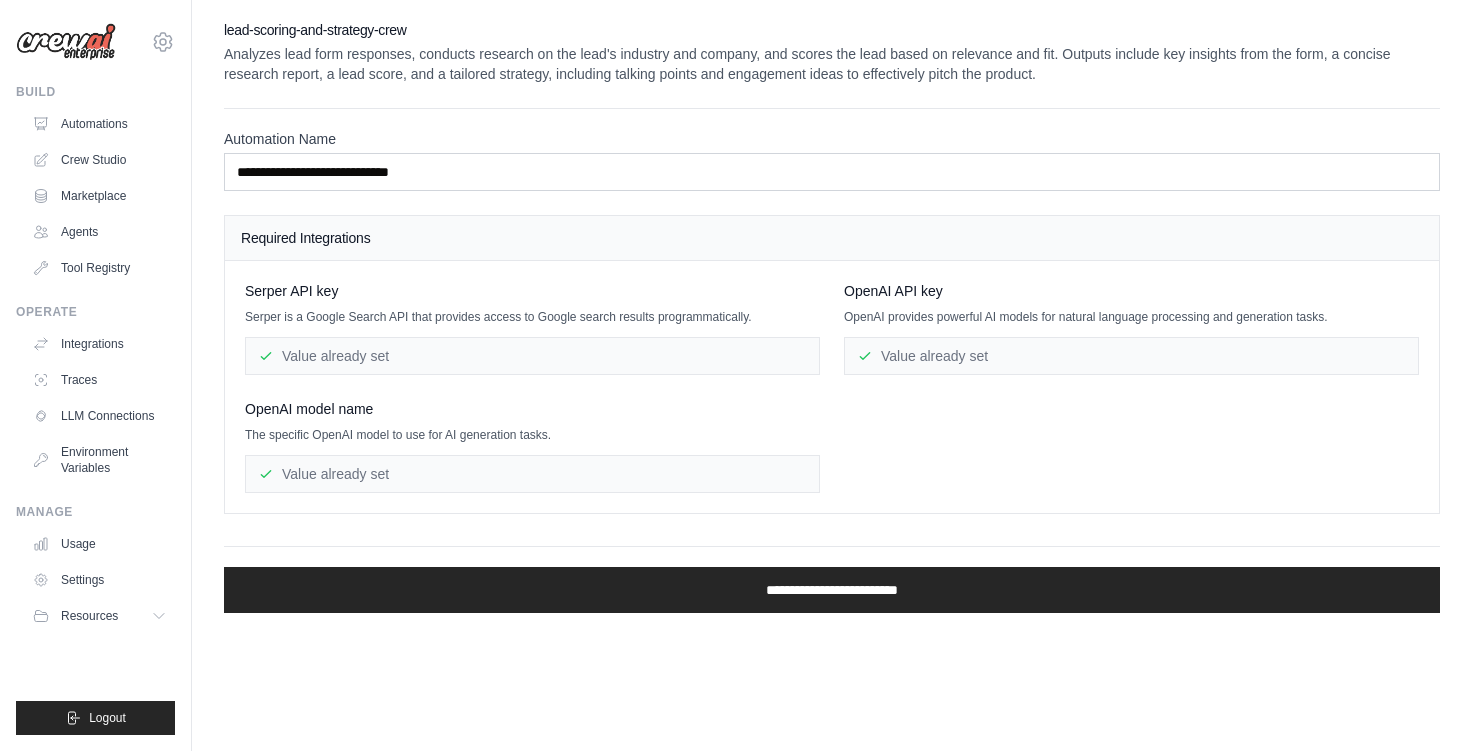 scroll, scrollTop: 0, scrollLeft: 0, axis: both 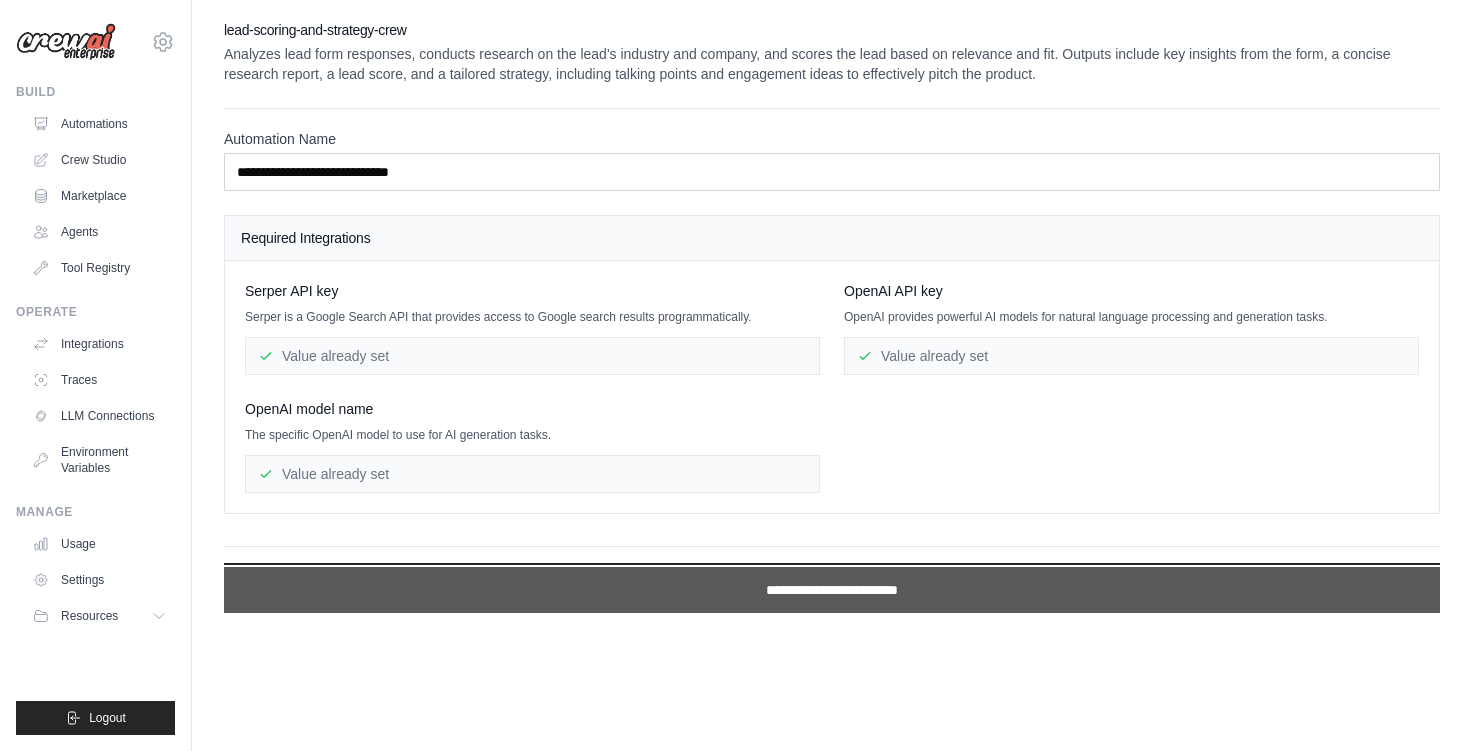 click on "**********" at bounding box center (832, 590) 